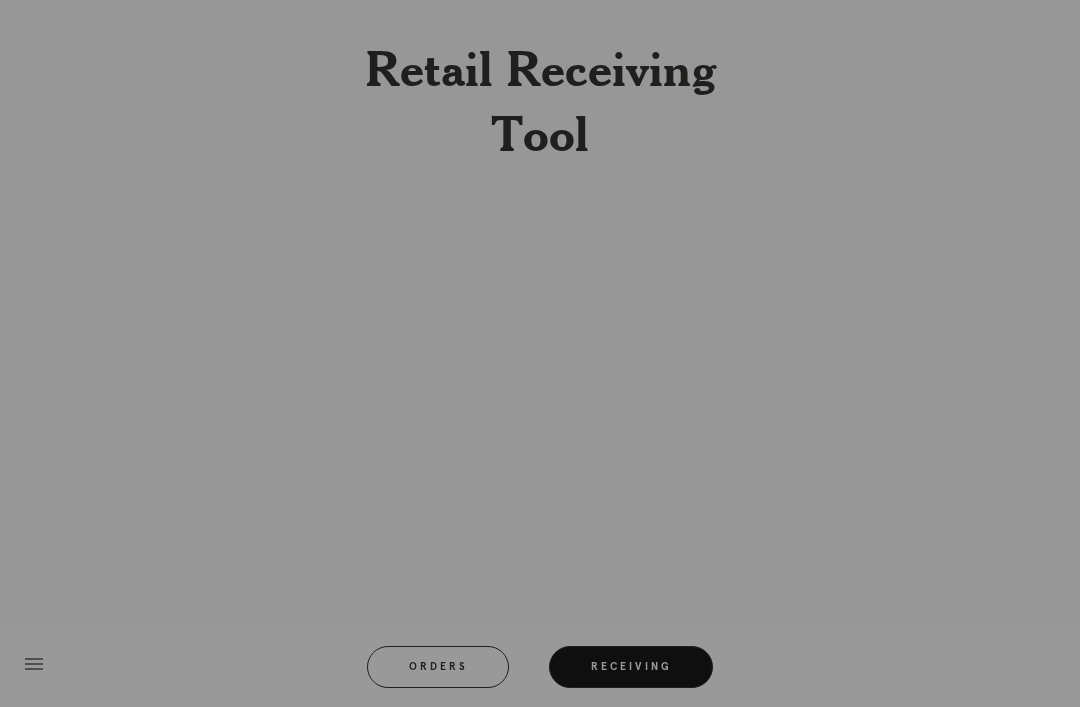 scroll, scrollTop: 0, scrollLeft: 0, axis: both 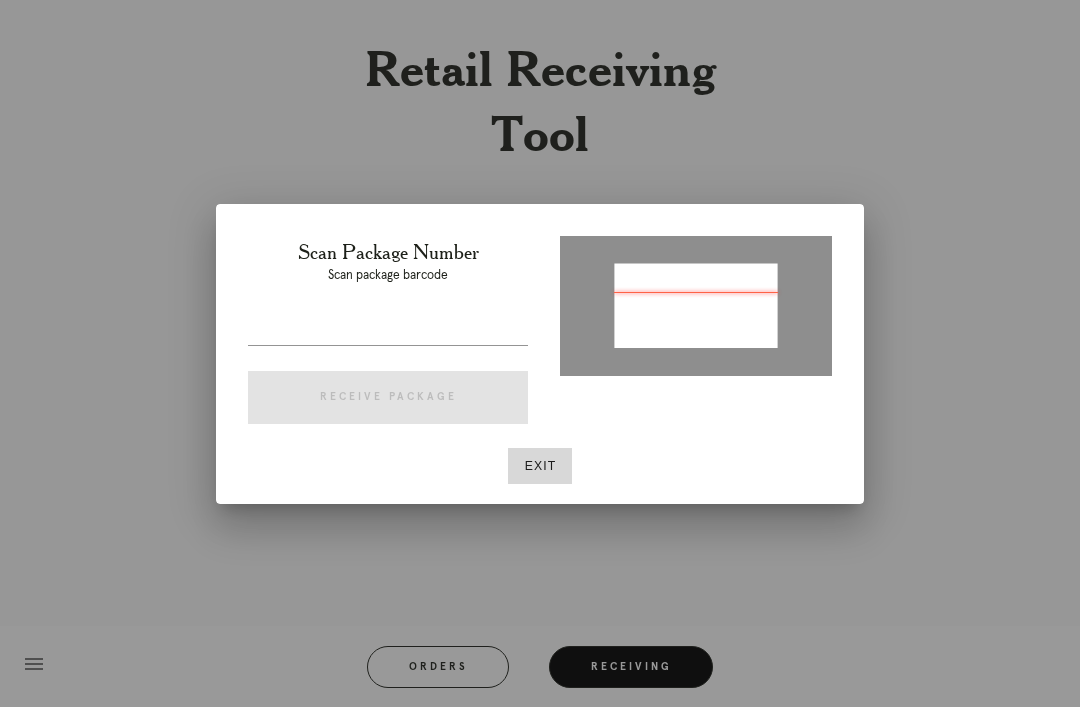 type on "[NUMBER]" 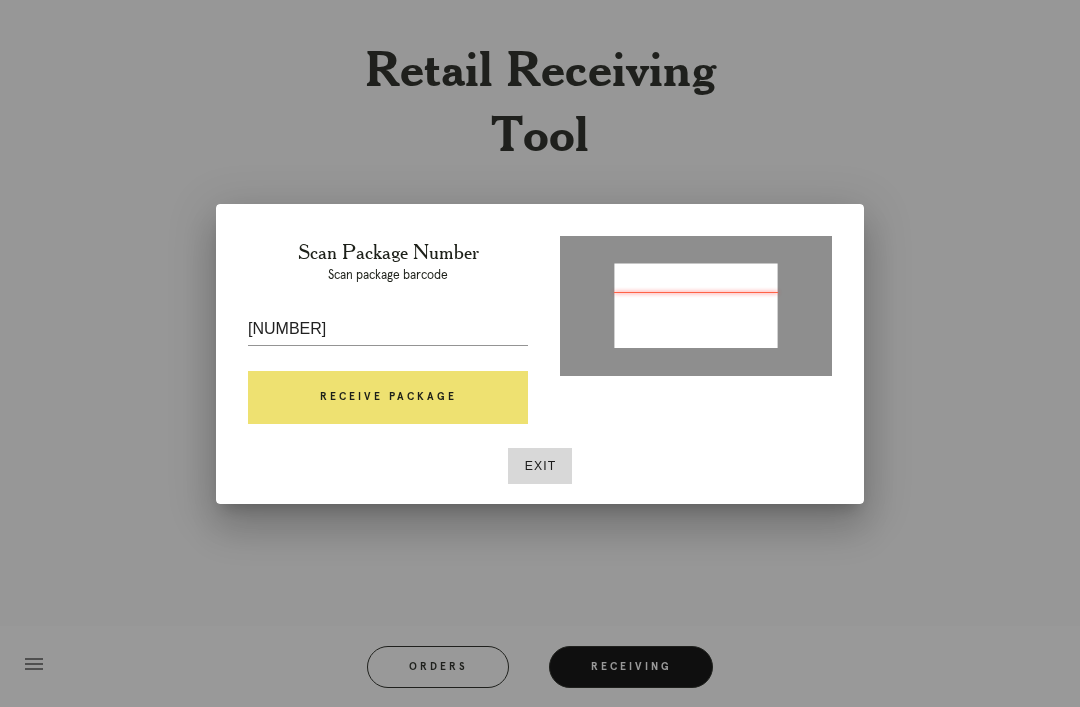 click on "Receive Package" at bounding box center [388, 398] 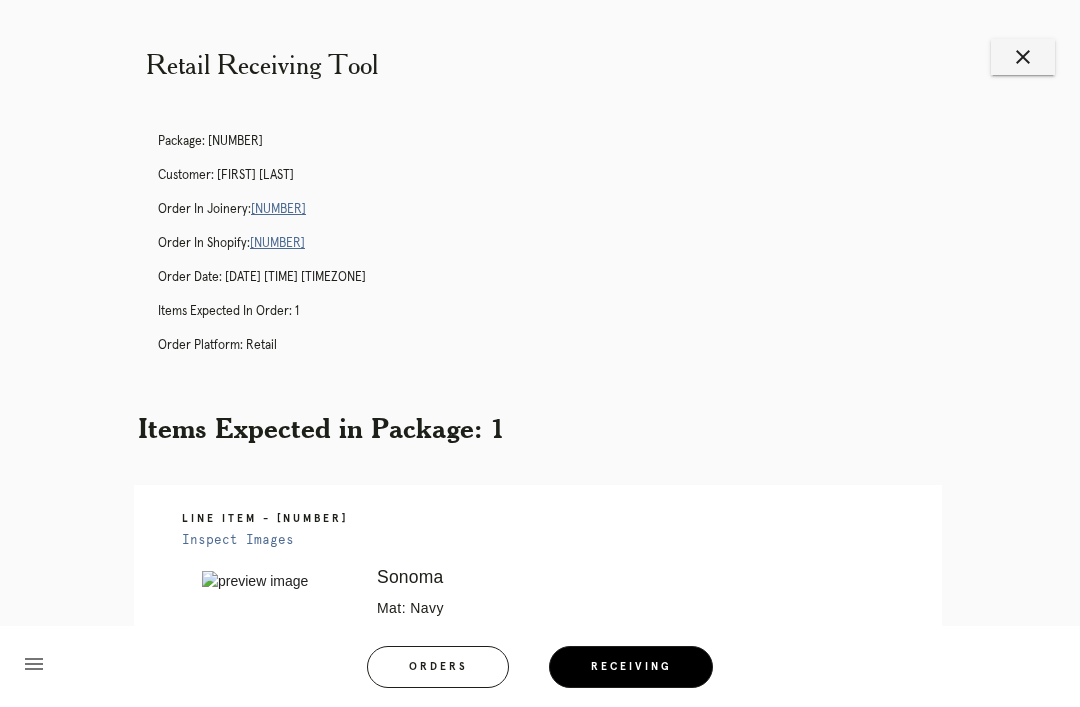 click on "[NUMBER]" at bounding box center [278, 209] 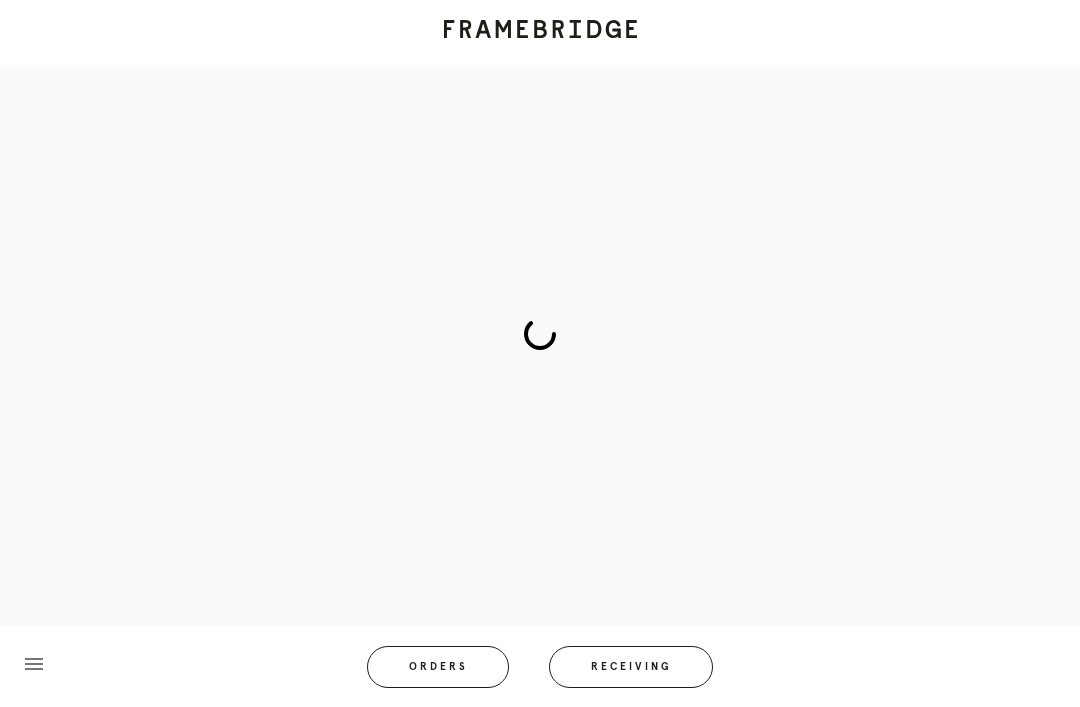 scroll, scrollTop: 0, scrollLeft: 0, axis: both 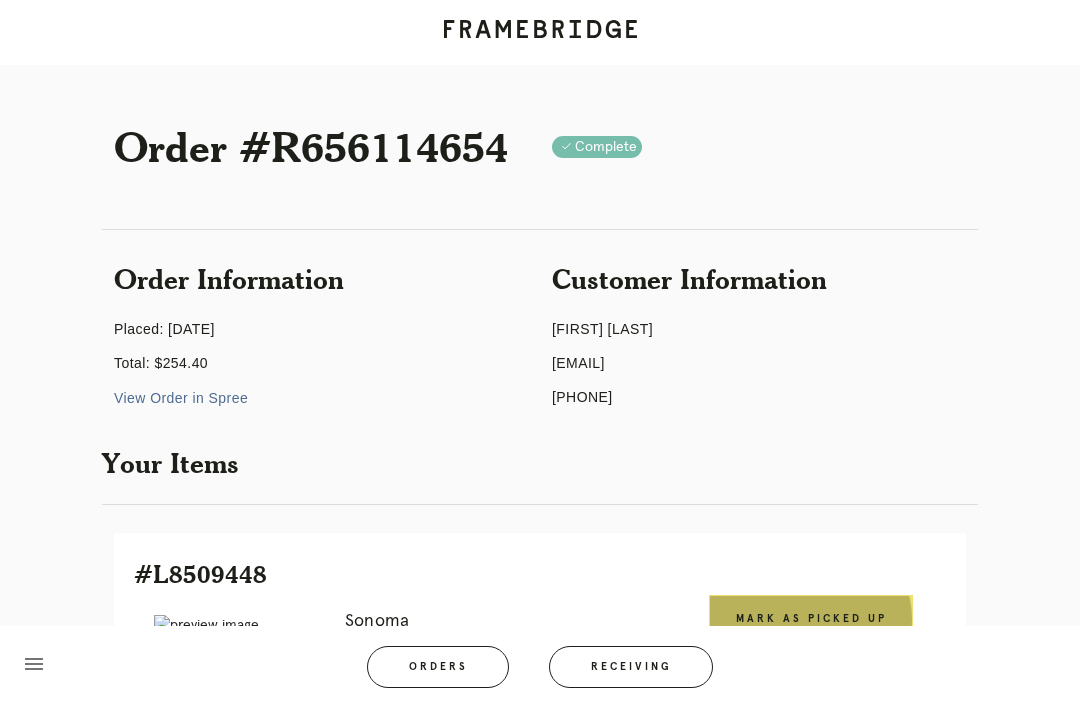 click on "Mark as Picked Up" at bounding box center (811, 619) 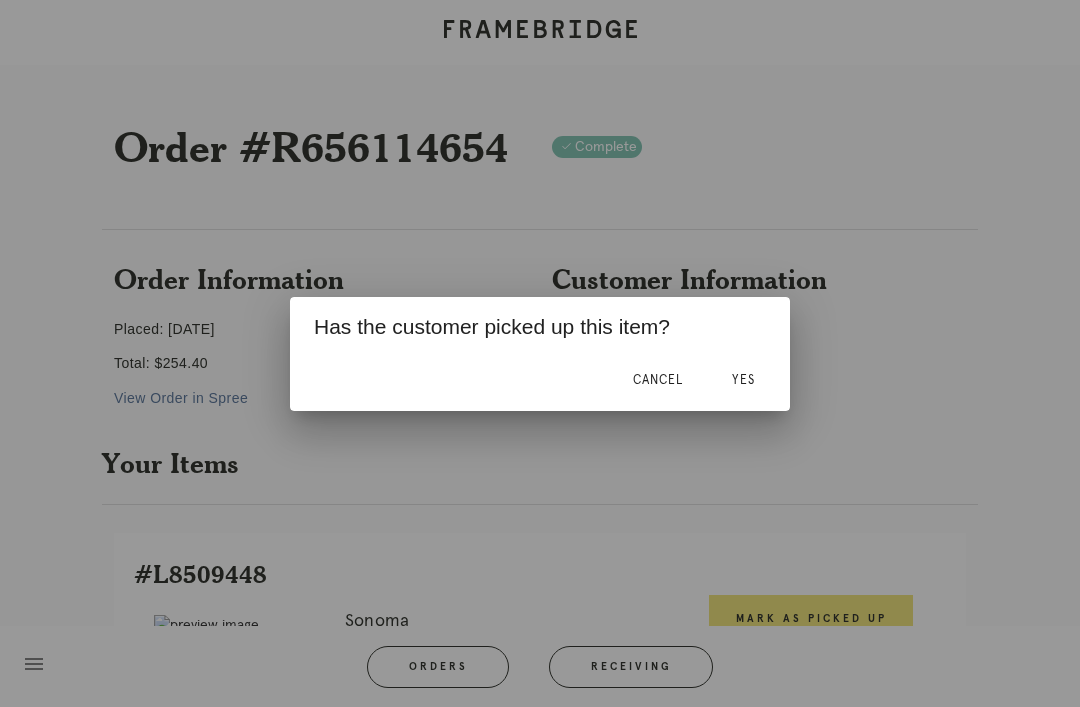 click on "Yes" at bounding box center [743, 381] 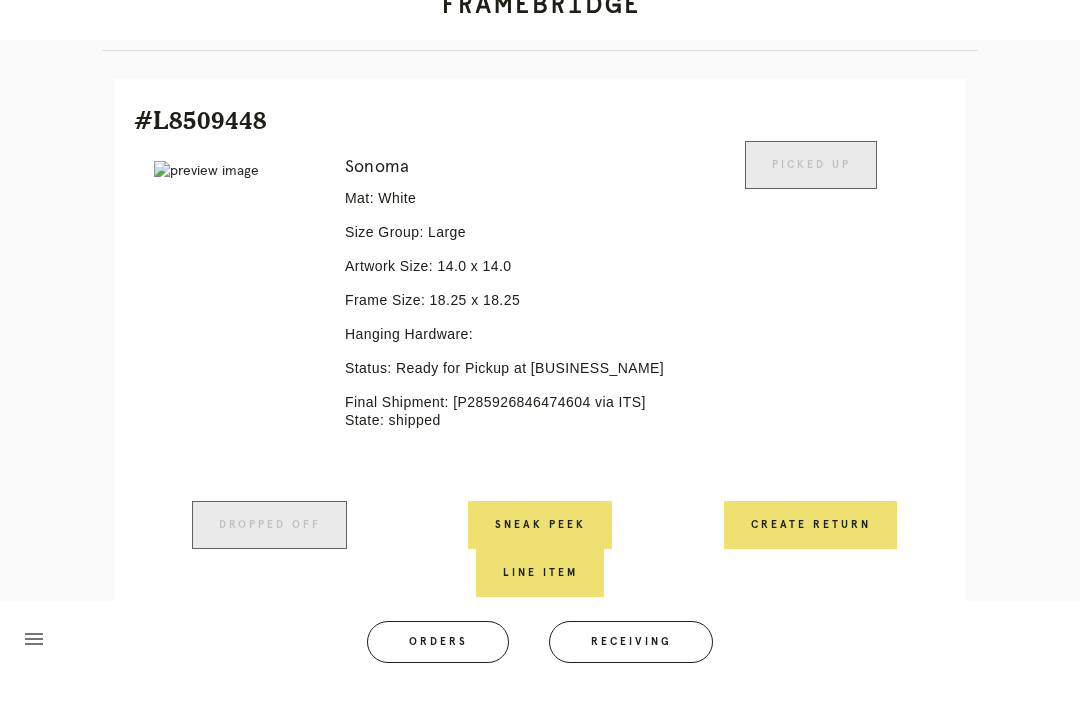 scroll, scrollTop: 428, scrollLeft: 0, axis: vertical 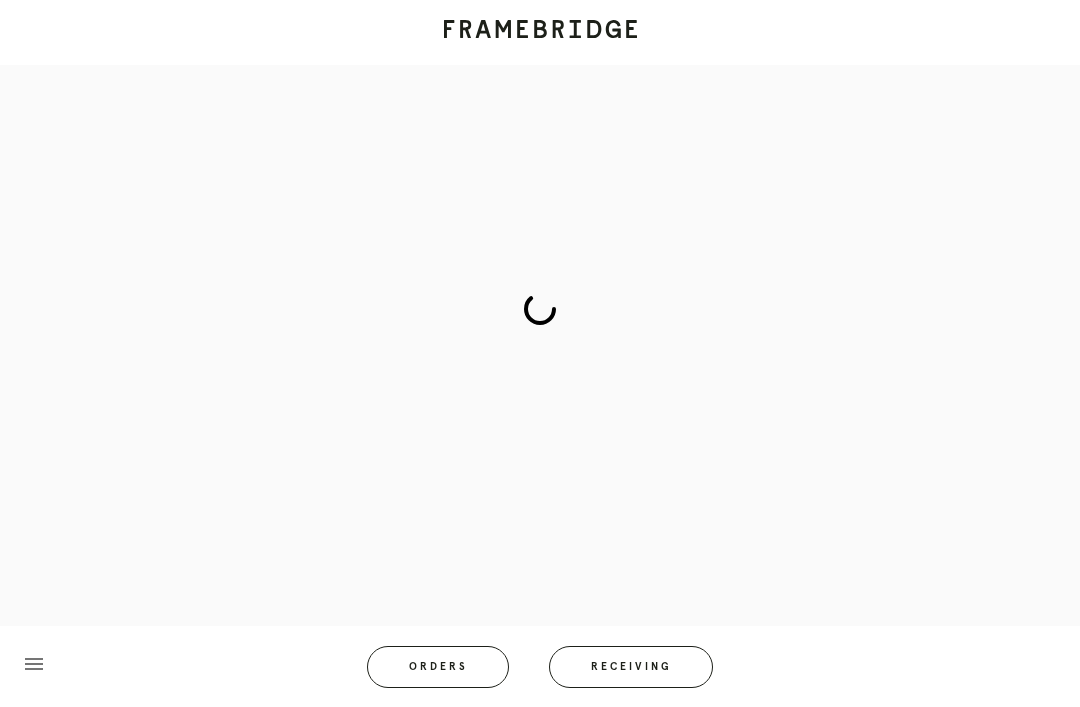 click on "menu
Orders
Receiving
Logged in as:   [EMAIL]   [BUSINESS_NAME]
Logout" at bounding box center (540, 673) 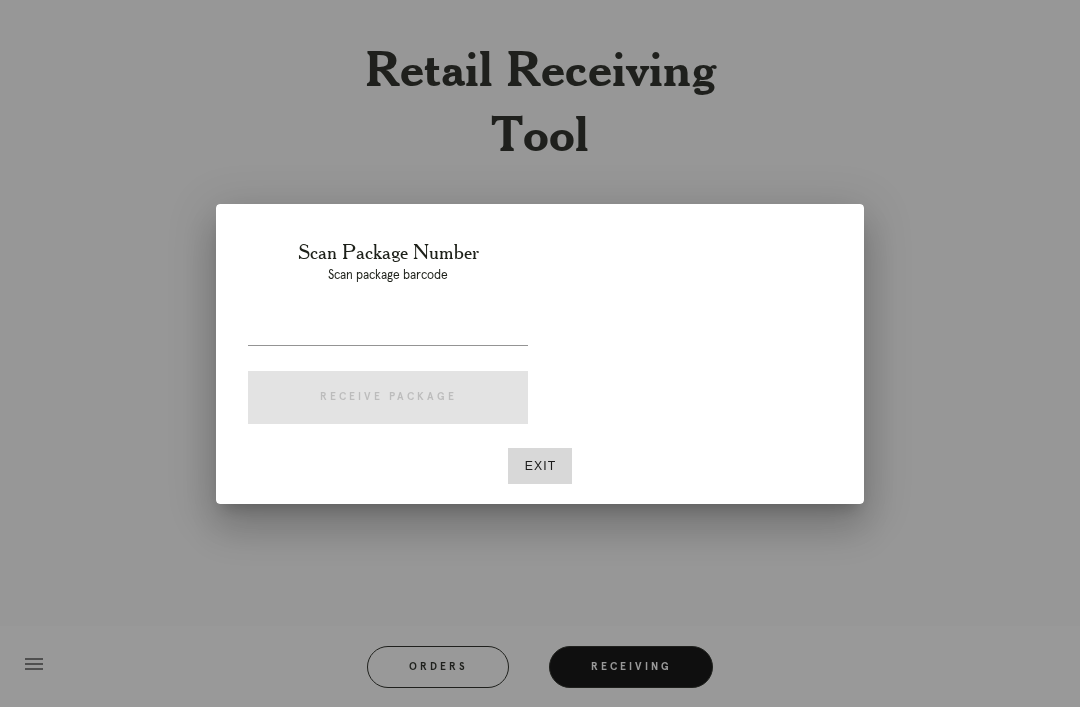 scroll, scrollTop: 64, scrollLeft: 0, axis: vertical 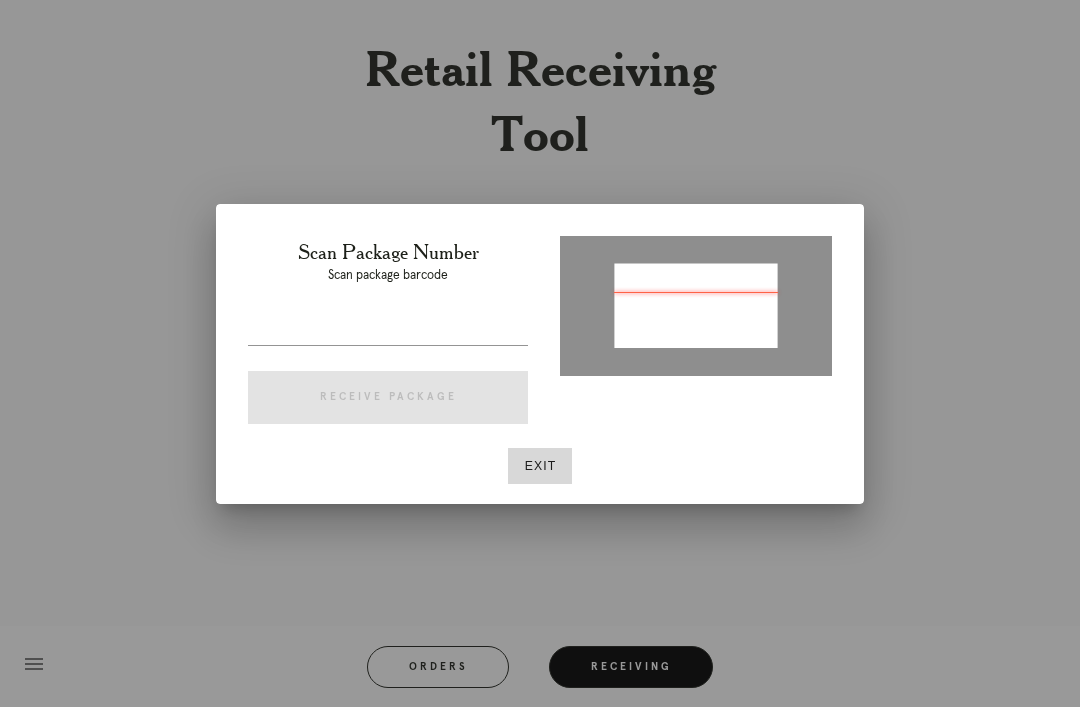 type on "P971569821842382" 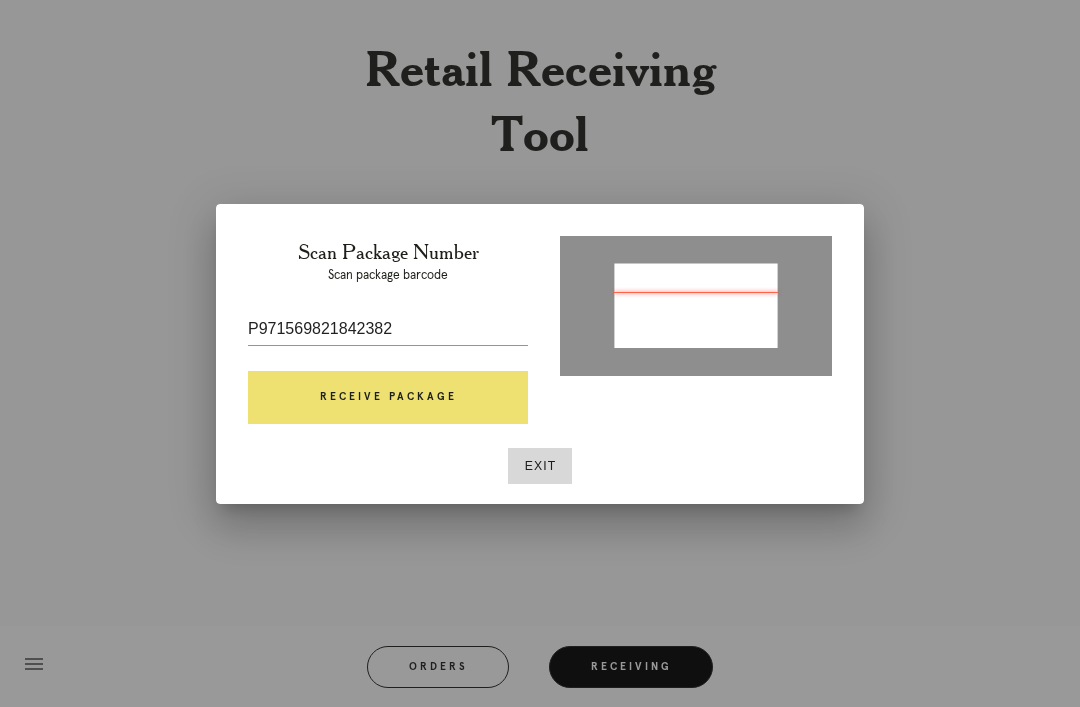click on "Receive Package" at bounding box center (388, 398) 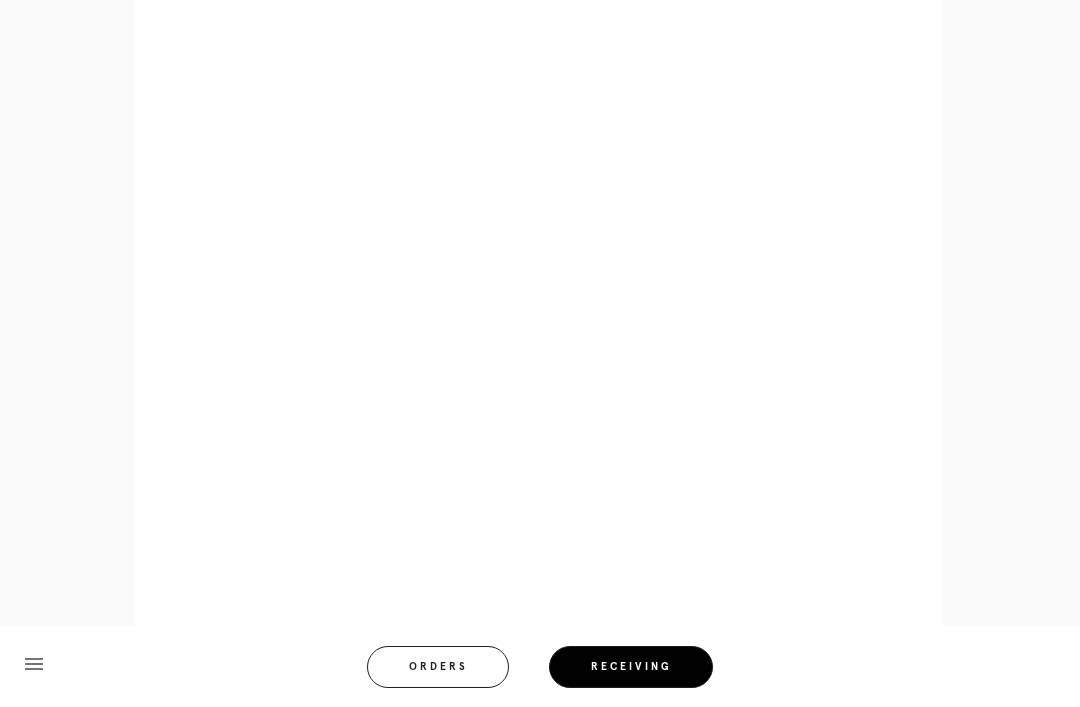 scroll, scrollTop: 1068, scrollLeft: 0, axis: vertical 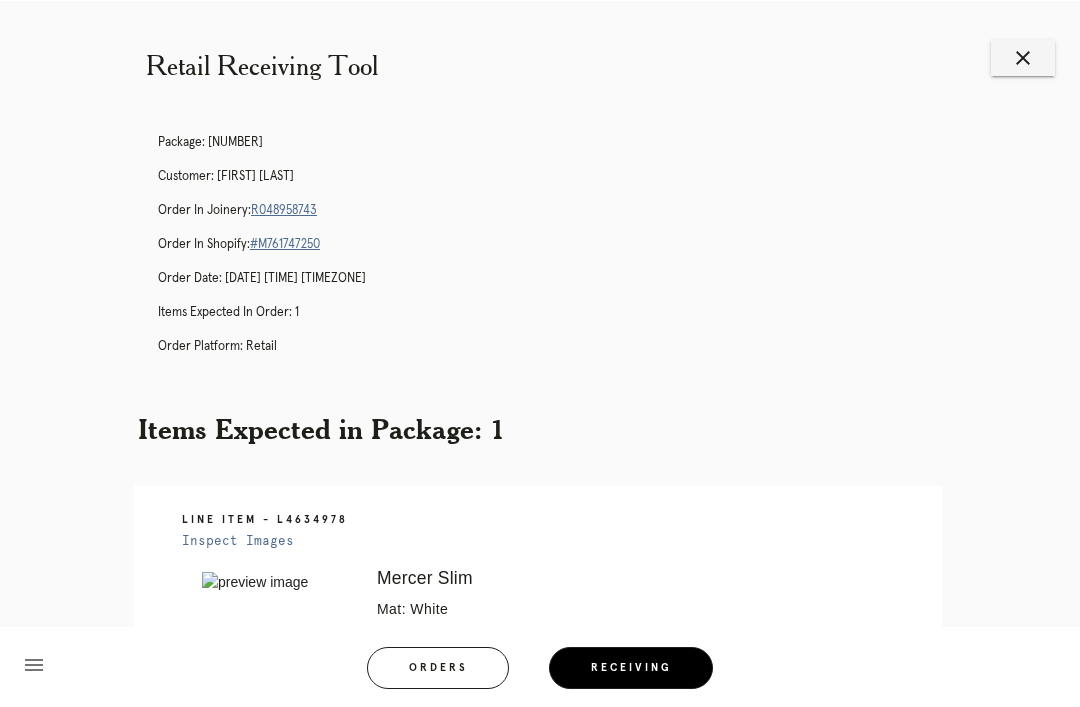 click on "menu
Orders
Receiving" at bounding box center [540, 666] 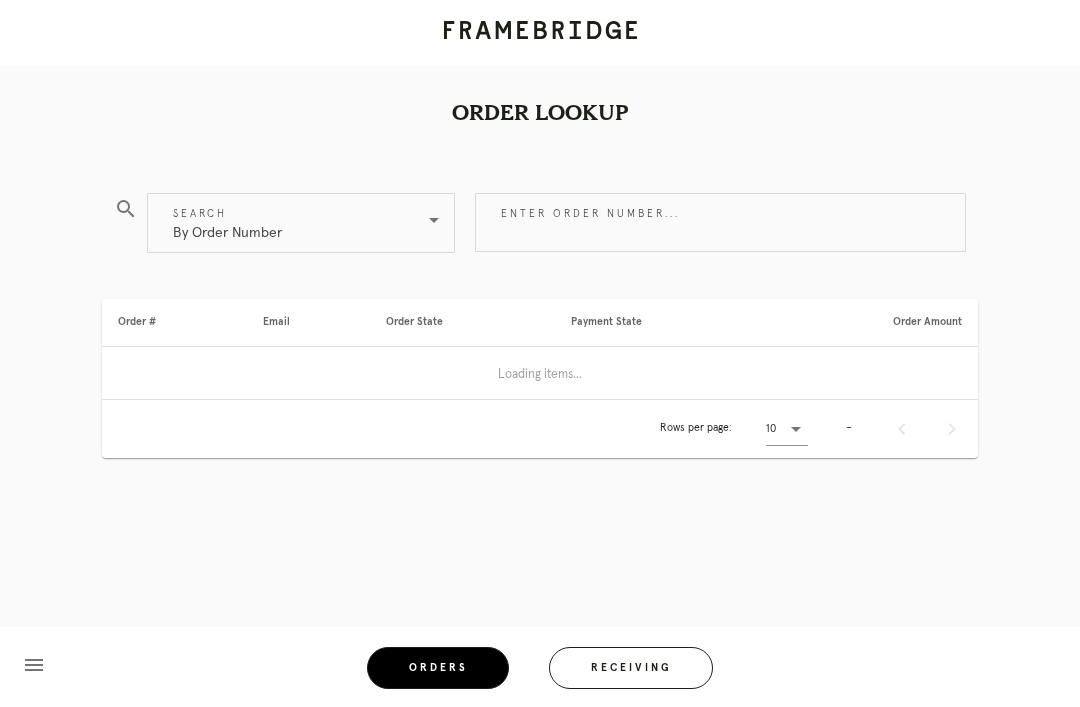 click on "Receiving" at bounding box center [631, 667] 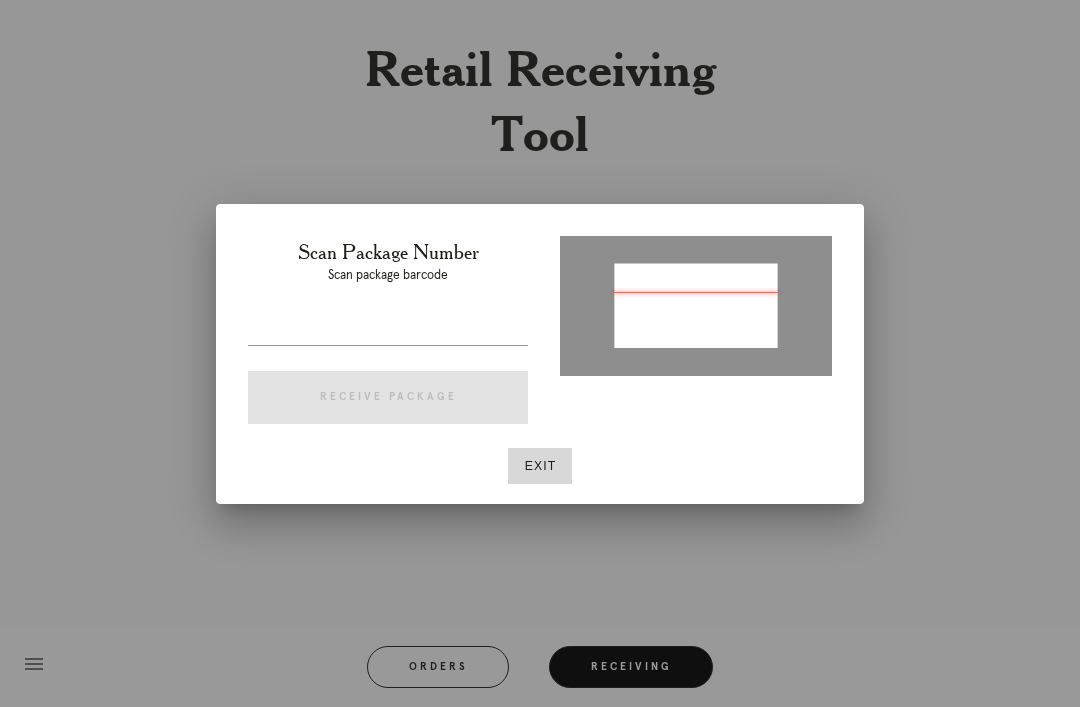 type on "P936767491849819" 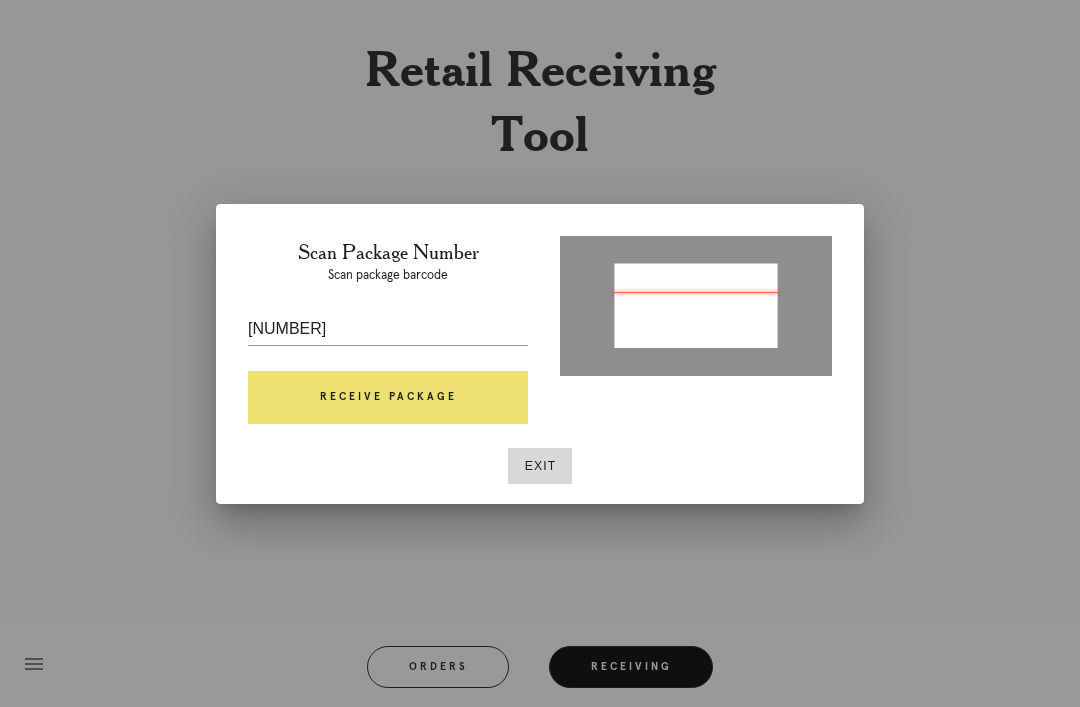 click on "Receive Package" at bounding box center (388, 398) 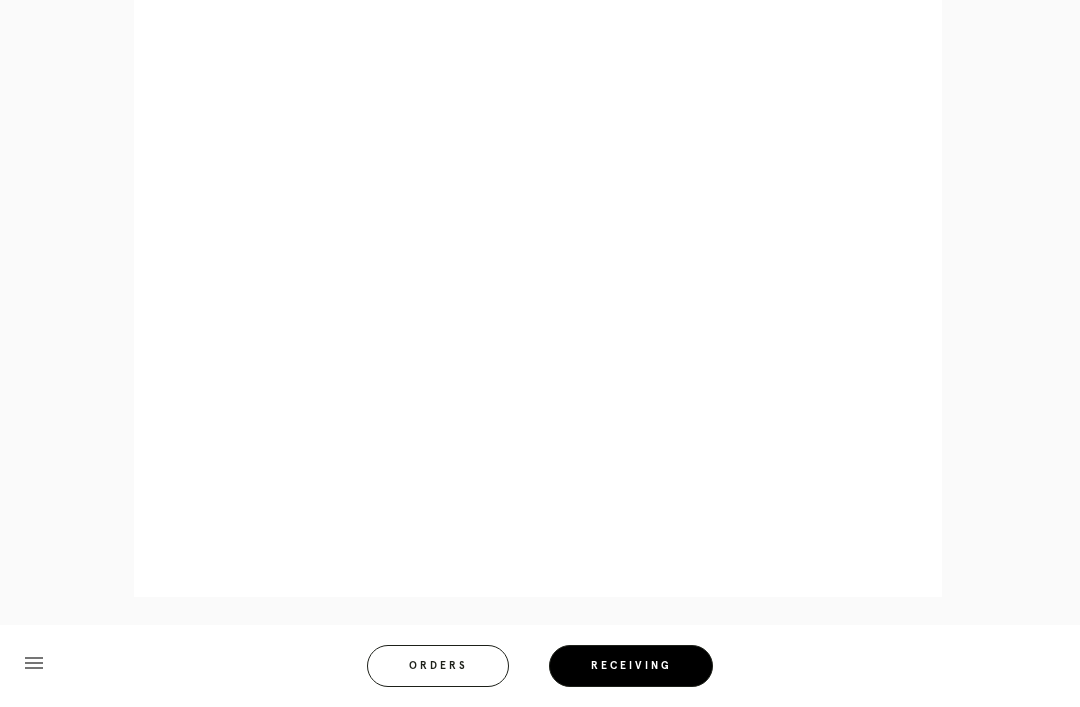 scroll, scrollTop: 974, scrollLeft: 0, axis: vertical 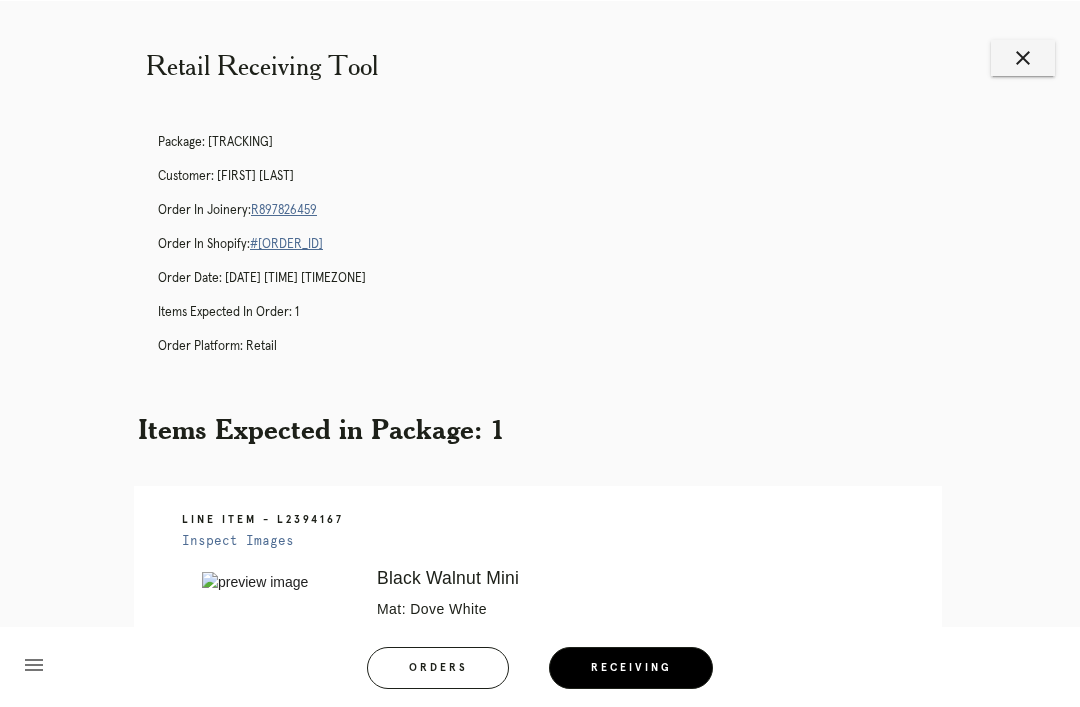 click on "R897826459" at bounding box center [284, 209] 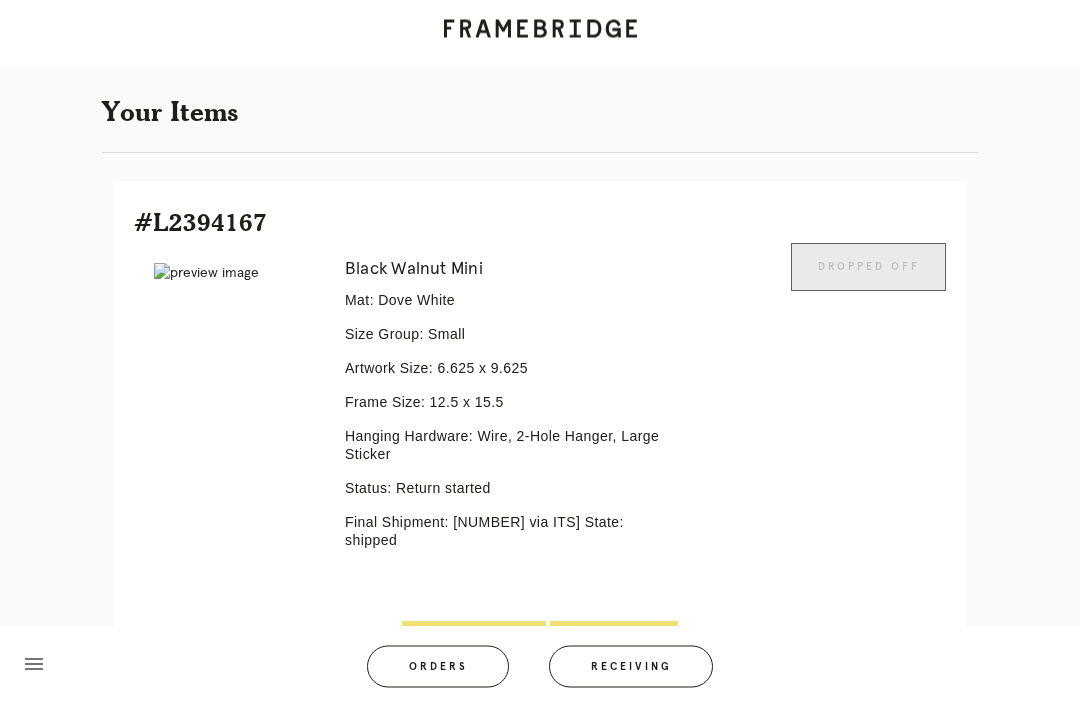 scroll, scrollTop: 396, scrollLeft: 0, axis: vertical 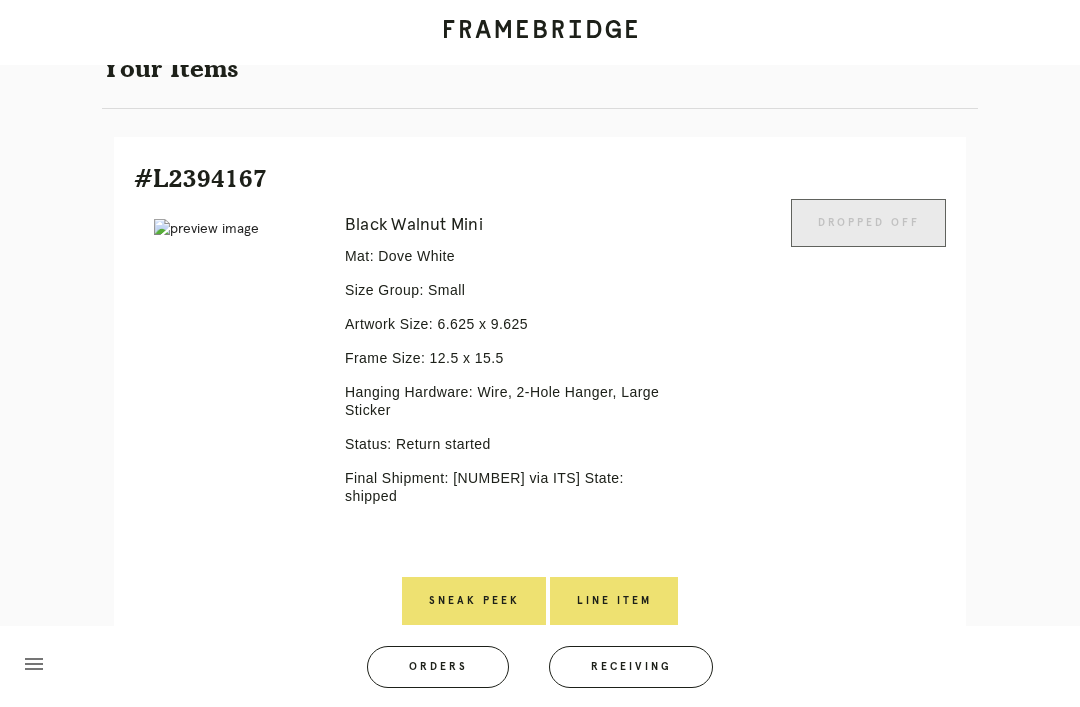 click on "Line Item" at bounding box center (614, 601) 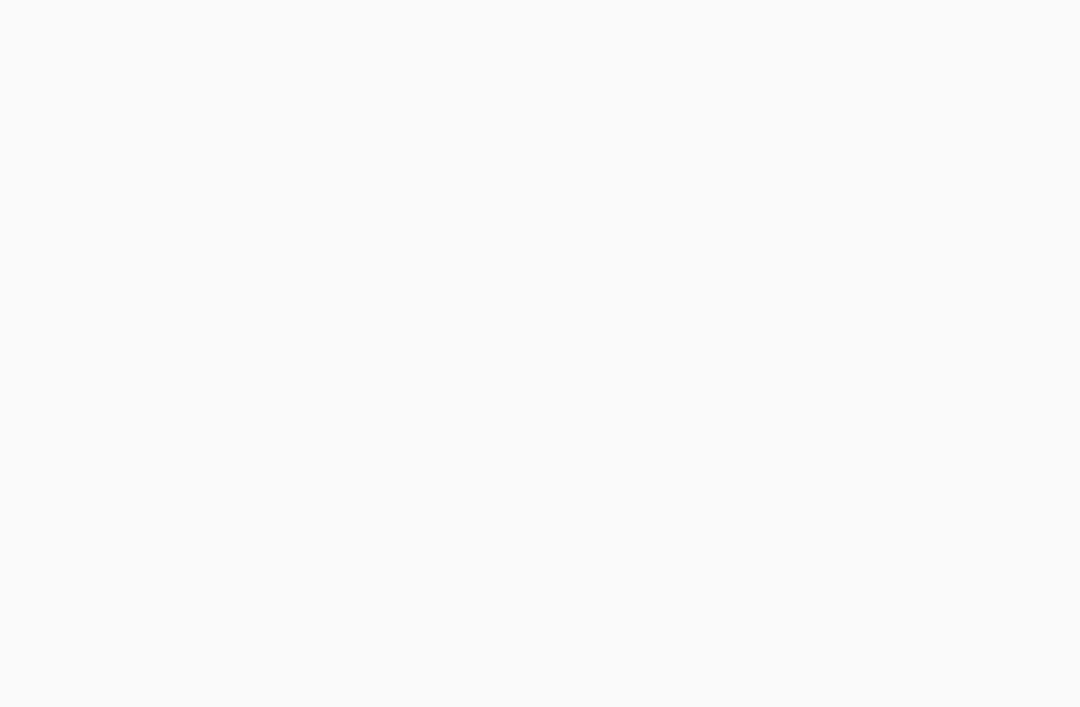 scroll, scrollTop: 0, scrollLeft: 0, axis: both 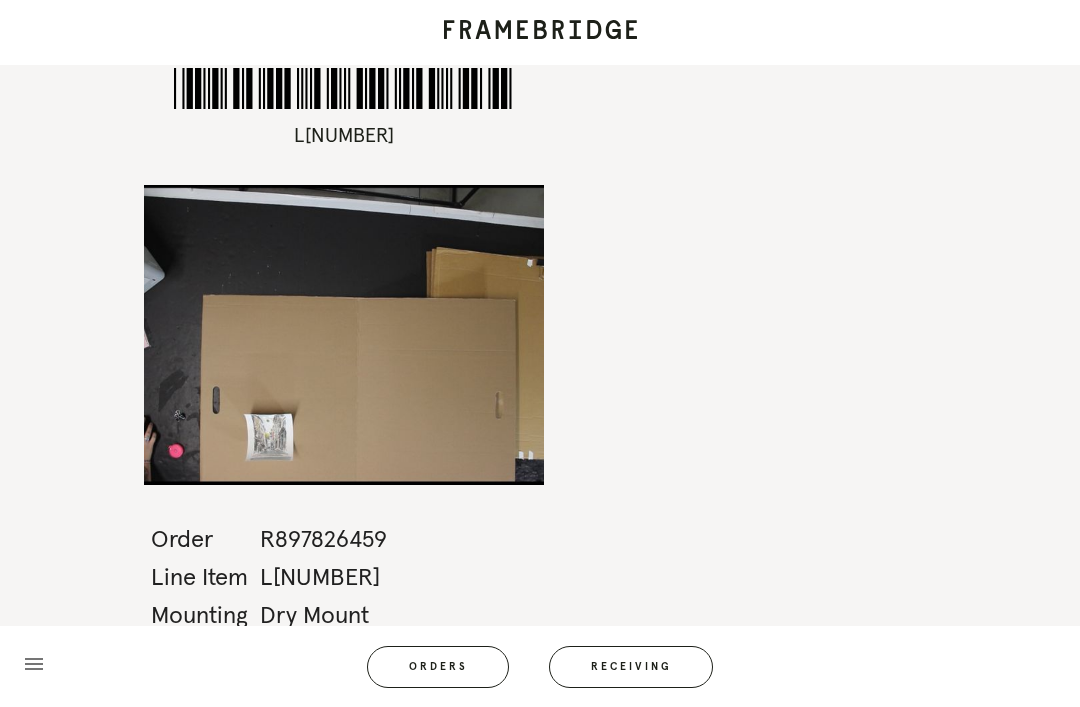 click on "Orders" at bounding box center [438, 667] 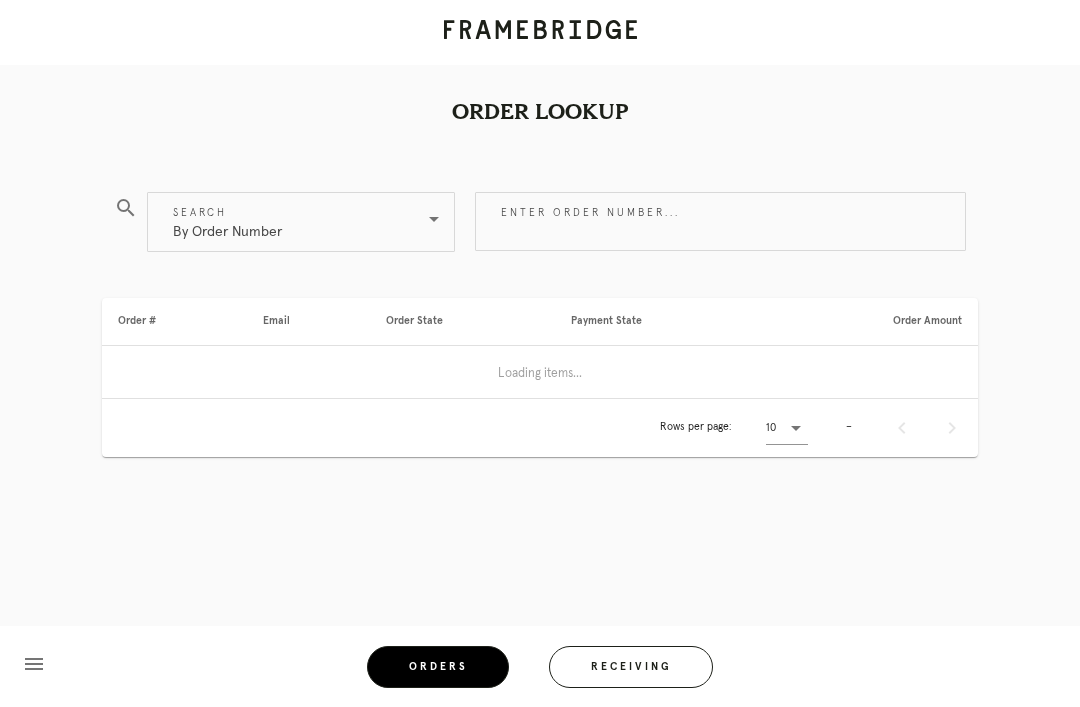 click on "Orders" at bounding box center [438, 667] 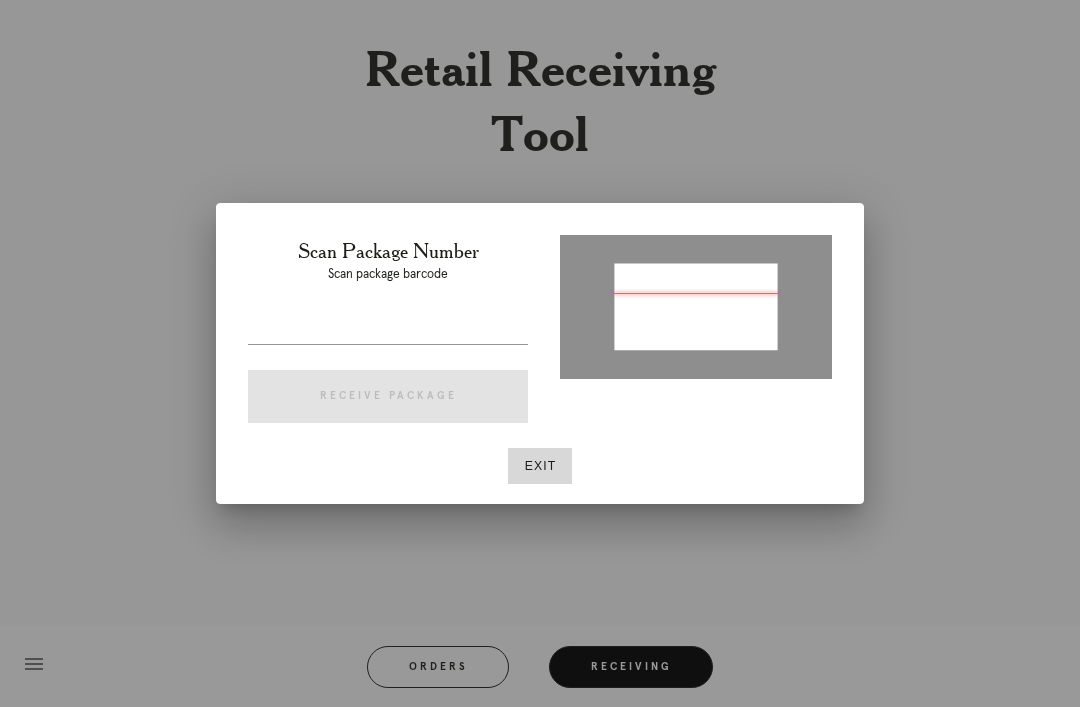 type on "P482173562092686" 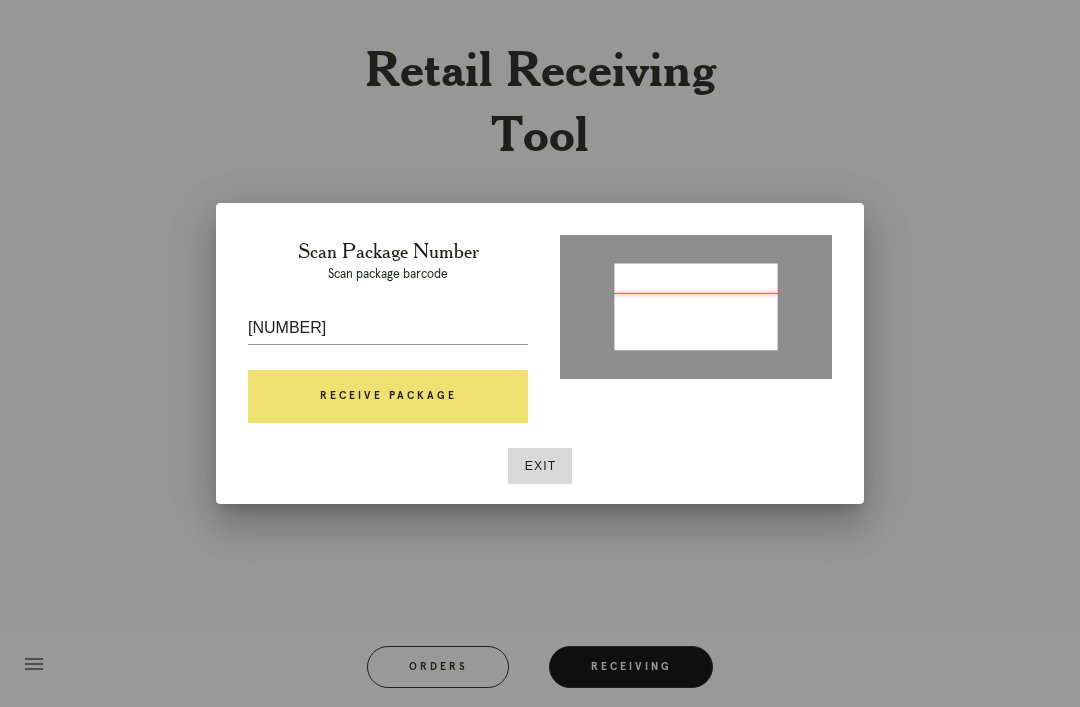click on "Receive Package" at bounding box center (388, 397) 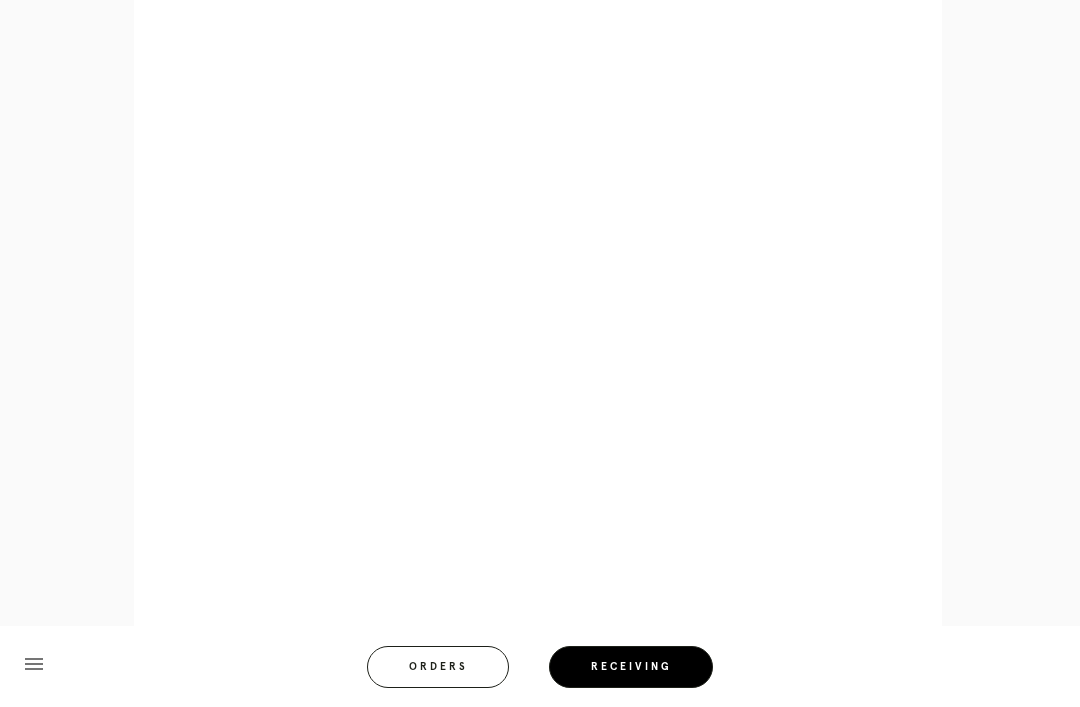 scroll, scrollTop: 1010, scrollLeft: 0, axis: vertical 